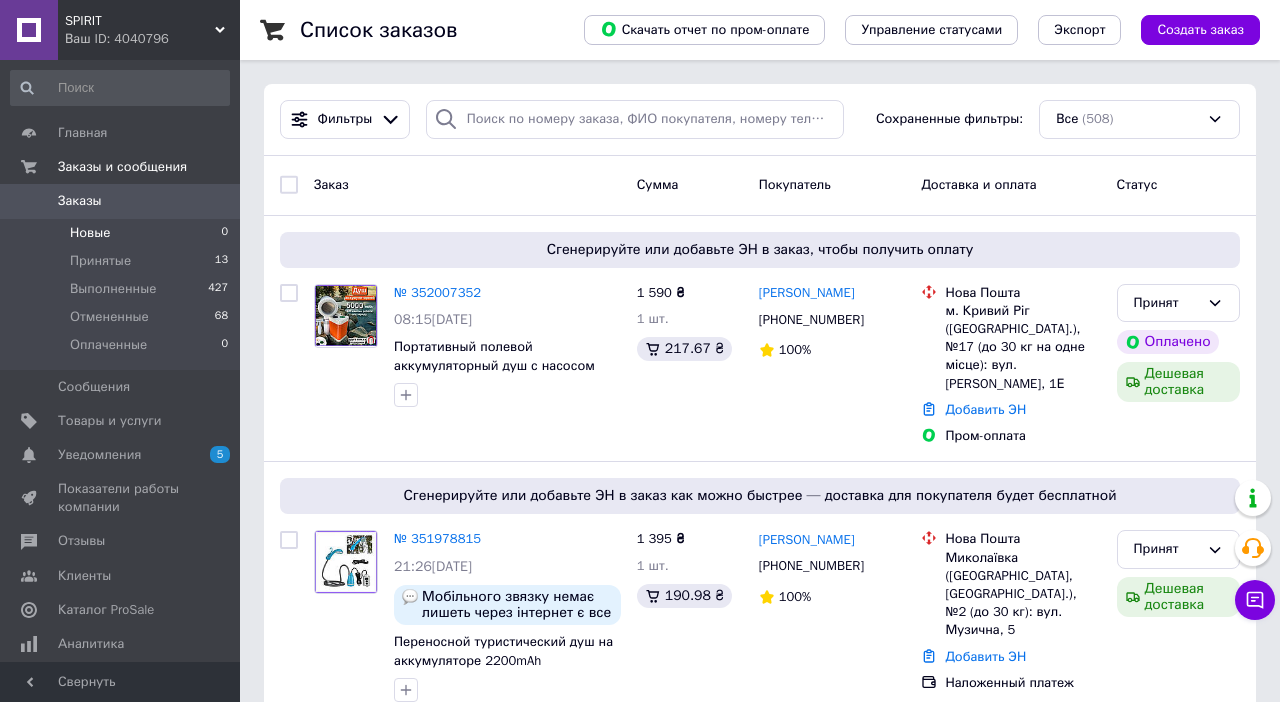 scroll, scrollTop: 0, scrollLeft: 0, axis: both 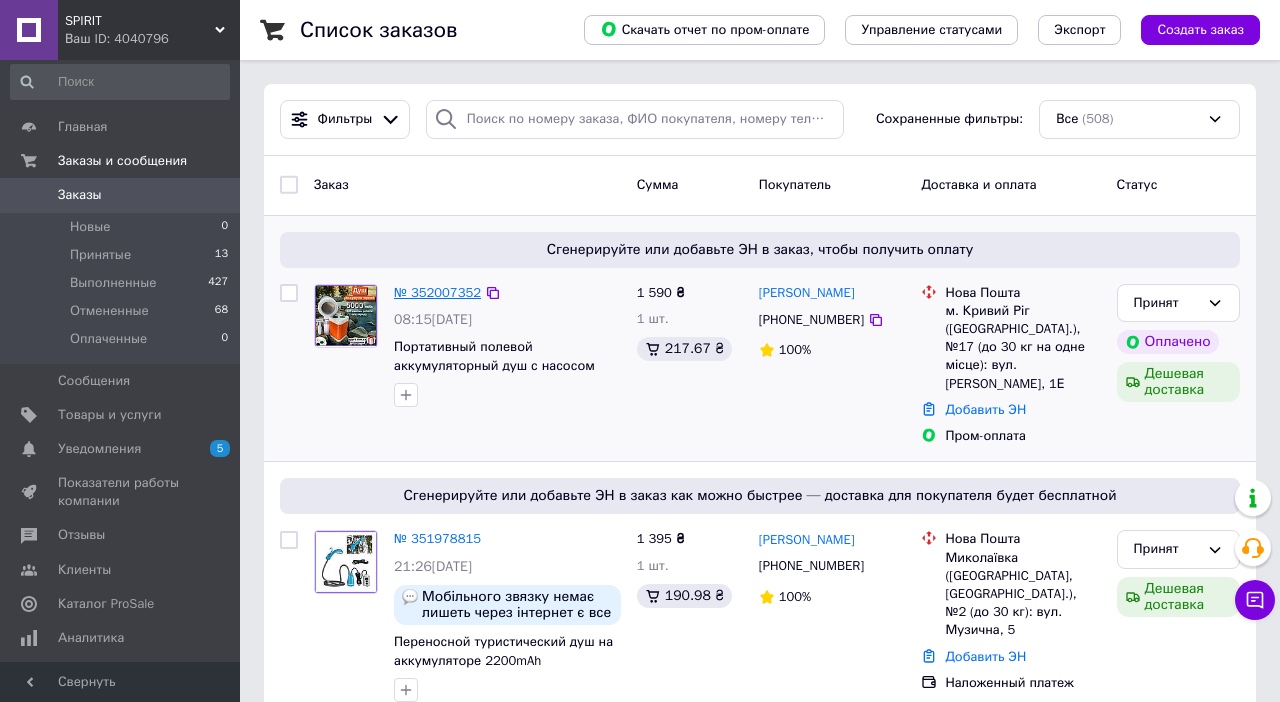 click on "№ 352007352" at bounding box center [437, 292] 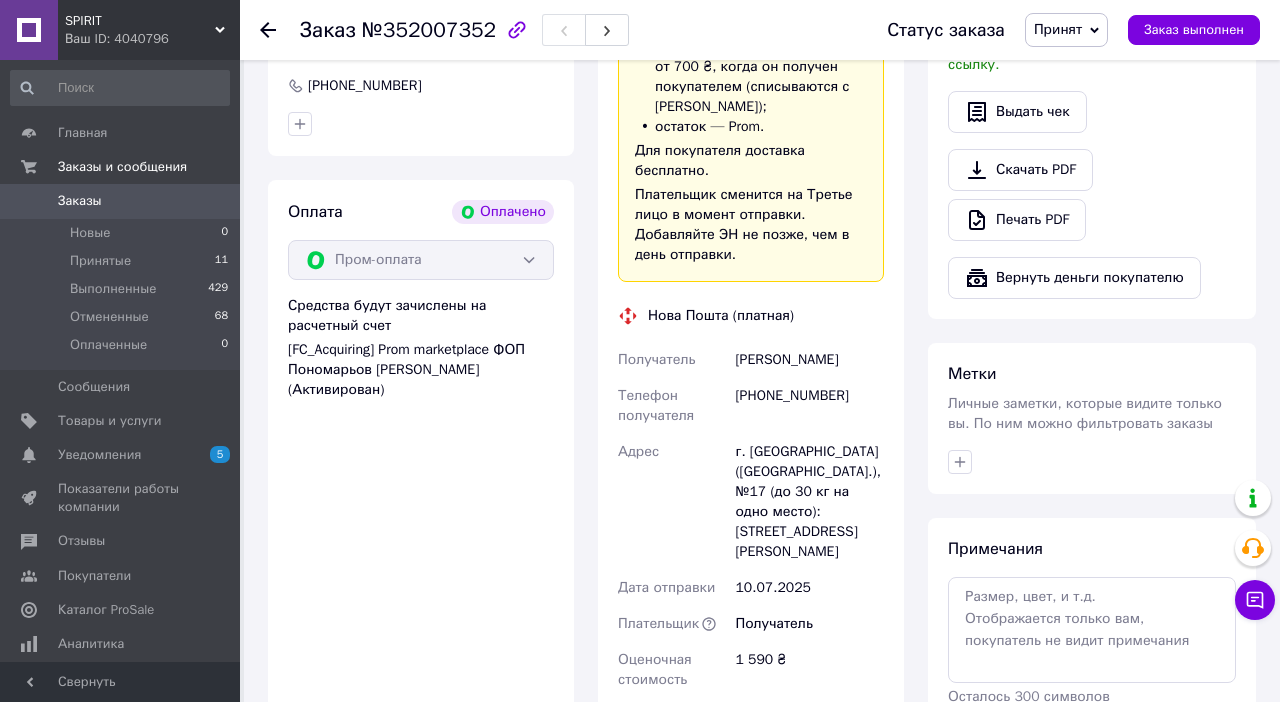 scroll, scrollTop: 1240, scrollLeft: 0, axis: vertical 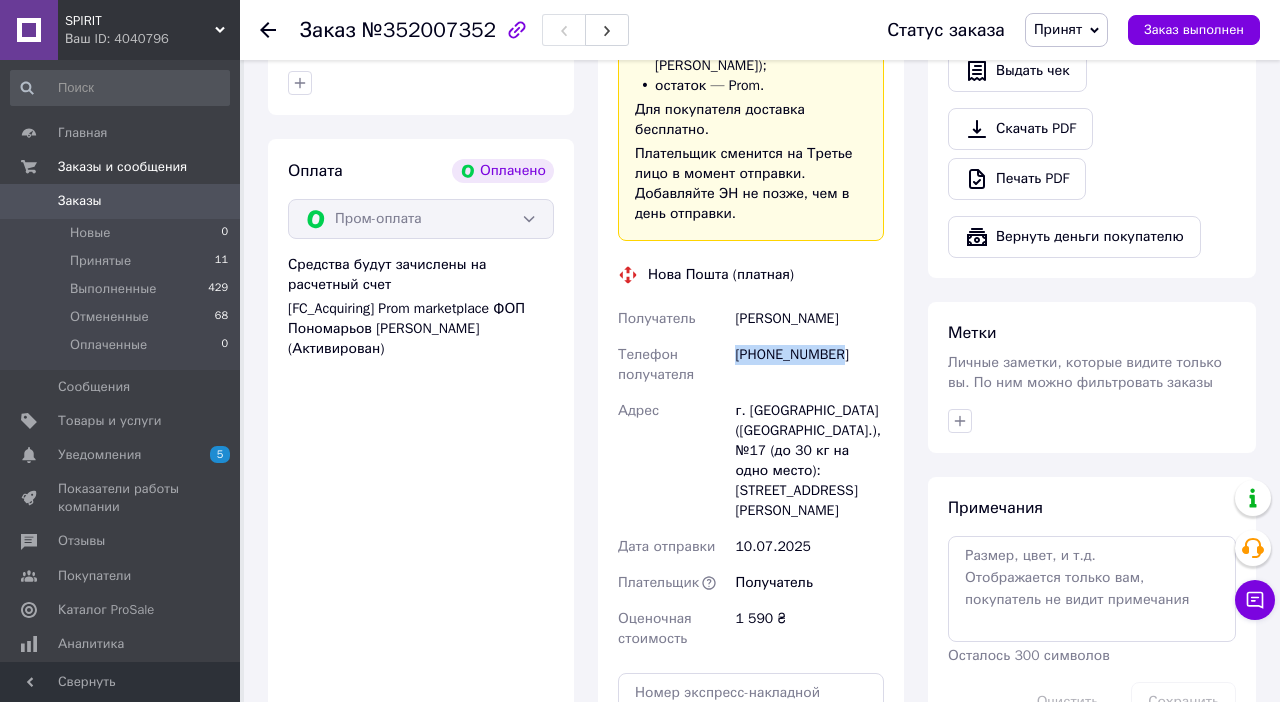 drag, startPoint x: 736, startPoint y: 378, endPoint x: 862, endPoint y: 378, distance: 126 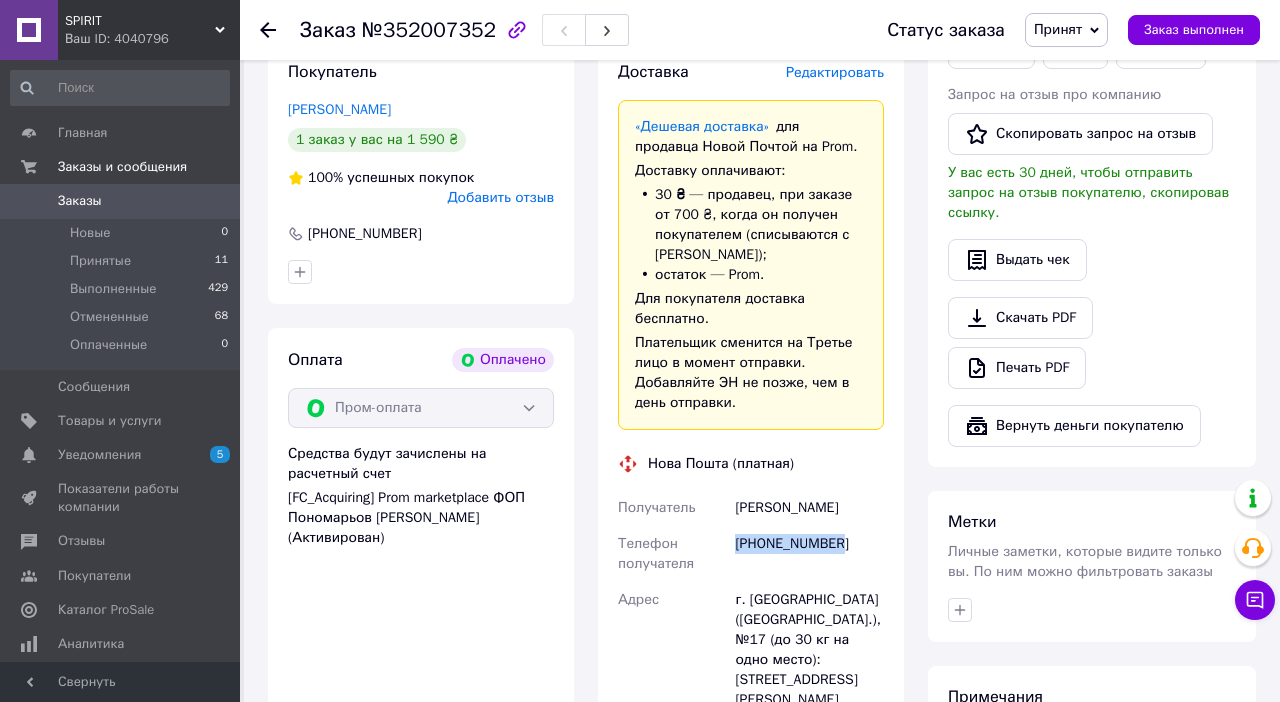 scroll, scrollTop: 1021, scrollLeft: 0, axis: vertical 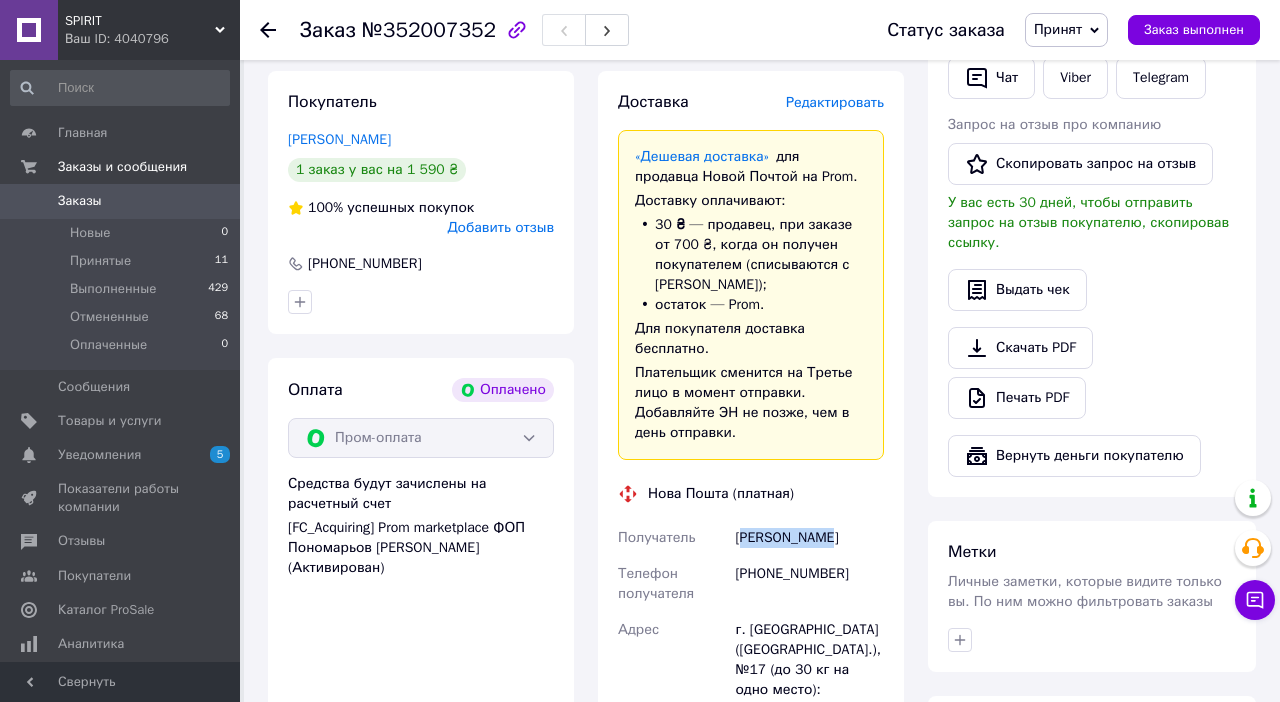 drag, startPoint x: 743, startPoint y: 560, endPoint x: 833, endPoint y: 558, distance: 90.02222 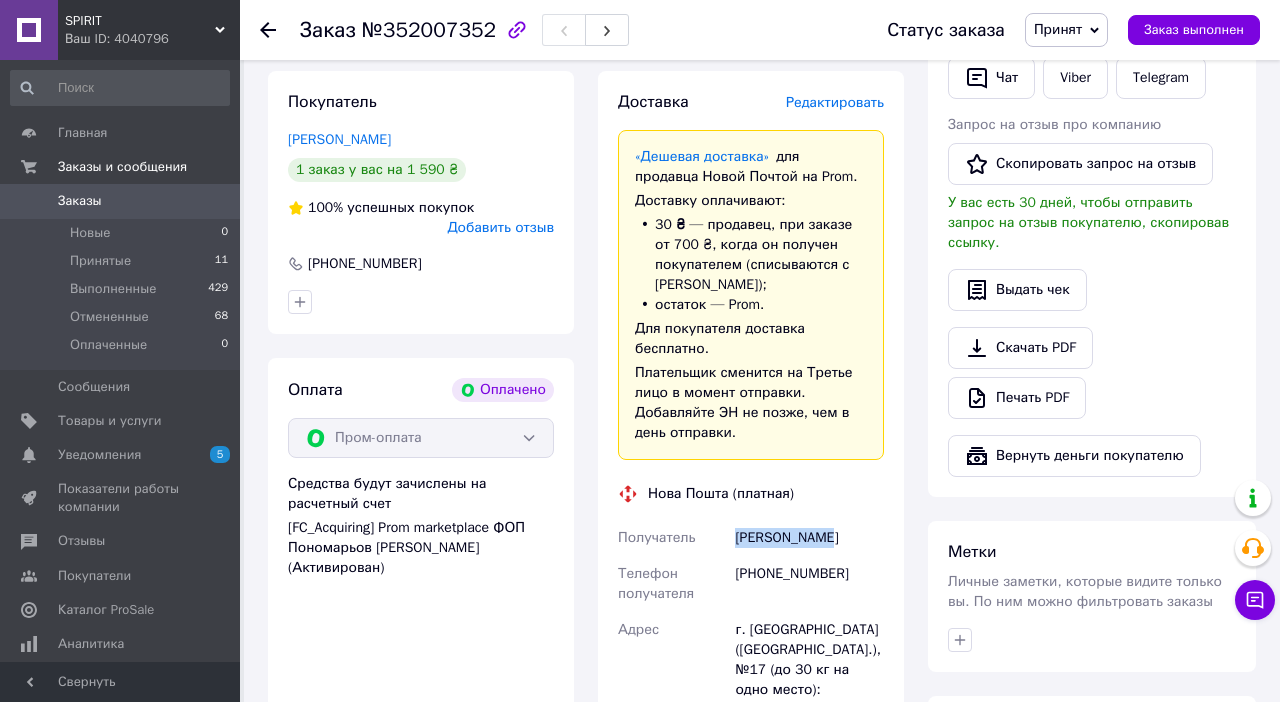 drag, startPoint x: 737, startPoint y: 559, endPoint x: 832, endPoint y: 559, distance: 95 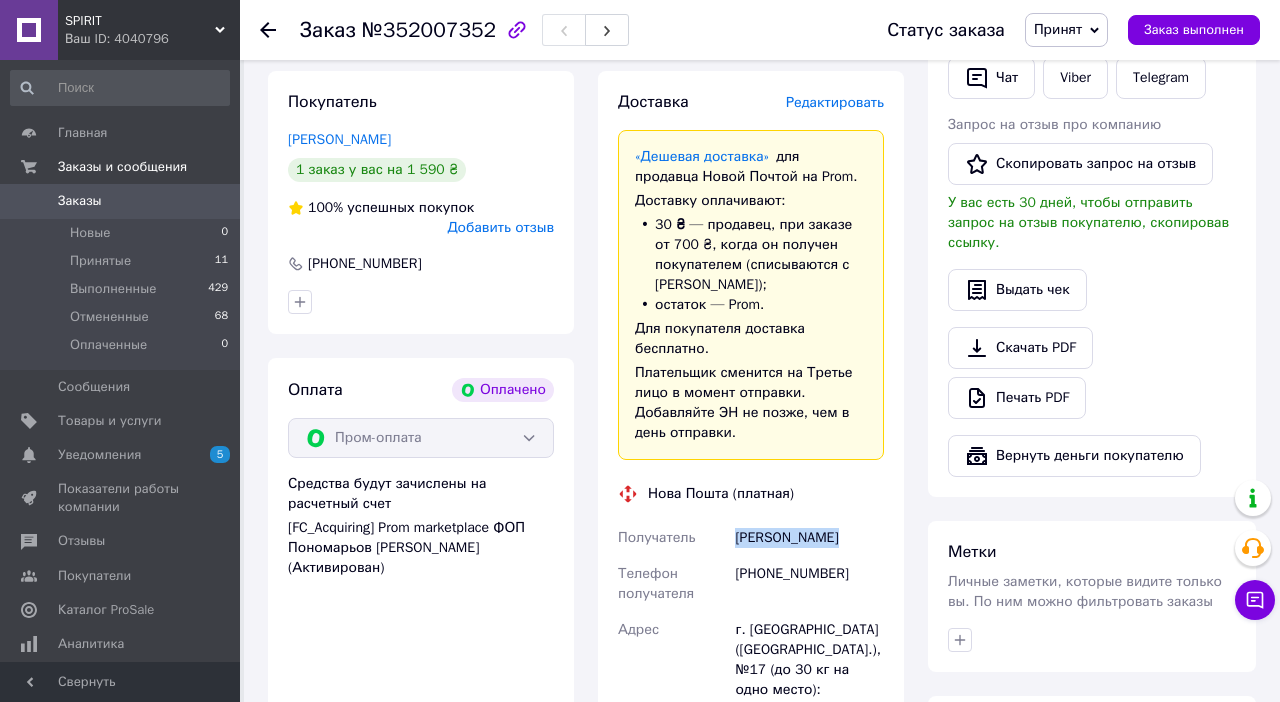 drag, startPoint x: 847, startPoint y: 561, endPoint x: 736, endPoint y: 558, distance: 111.040535 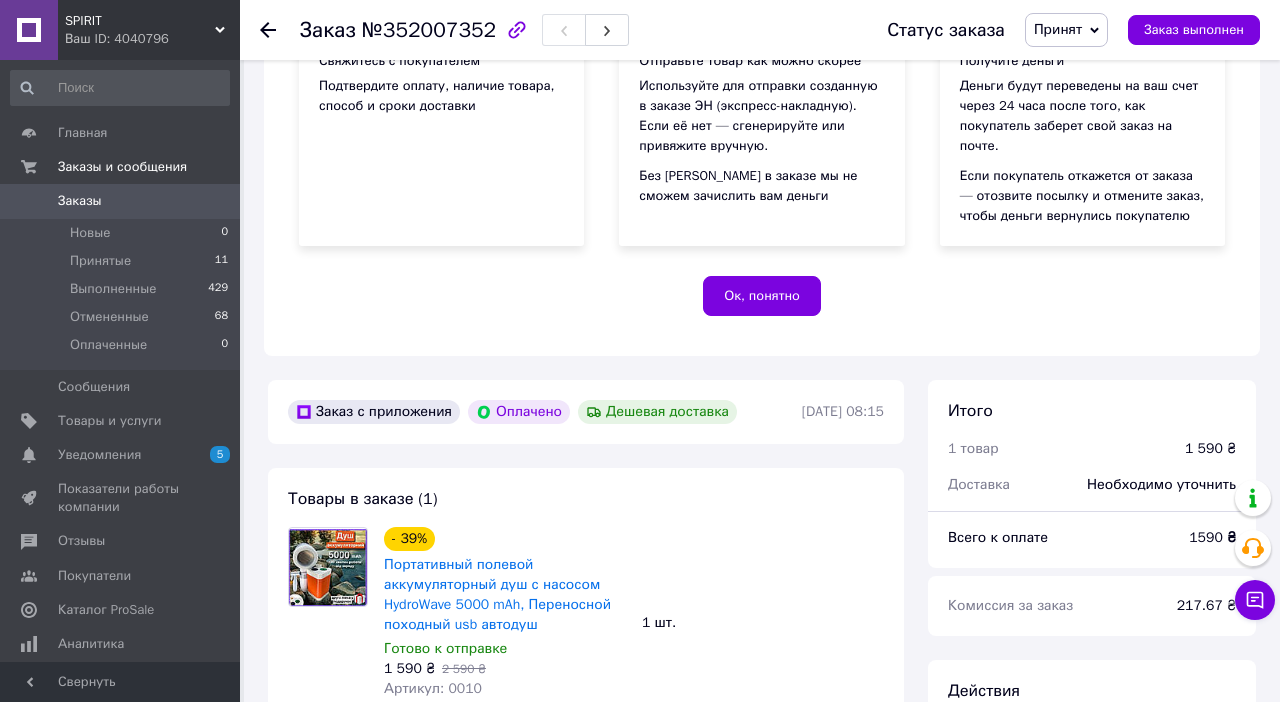 scroll, scrollTop: 283, scrollLeft: 0, axis: vertical 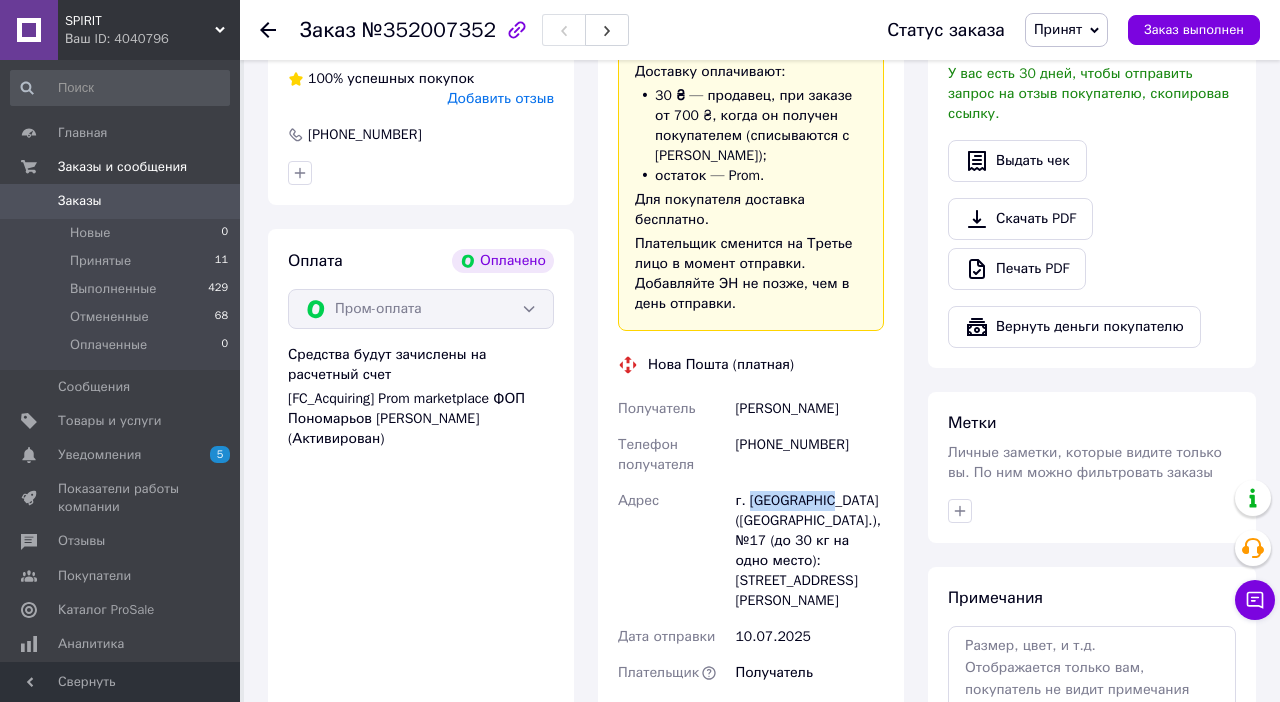 drag, startPoint x: 749, startPoint y: 523, endPoint x: 851, endPoint y: 523, distance: 102 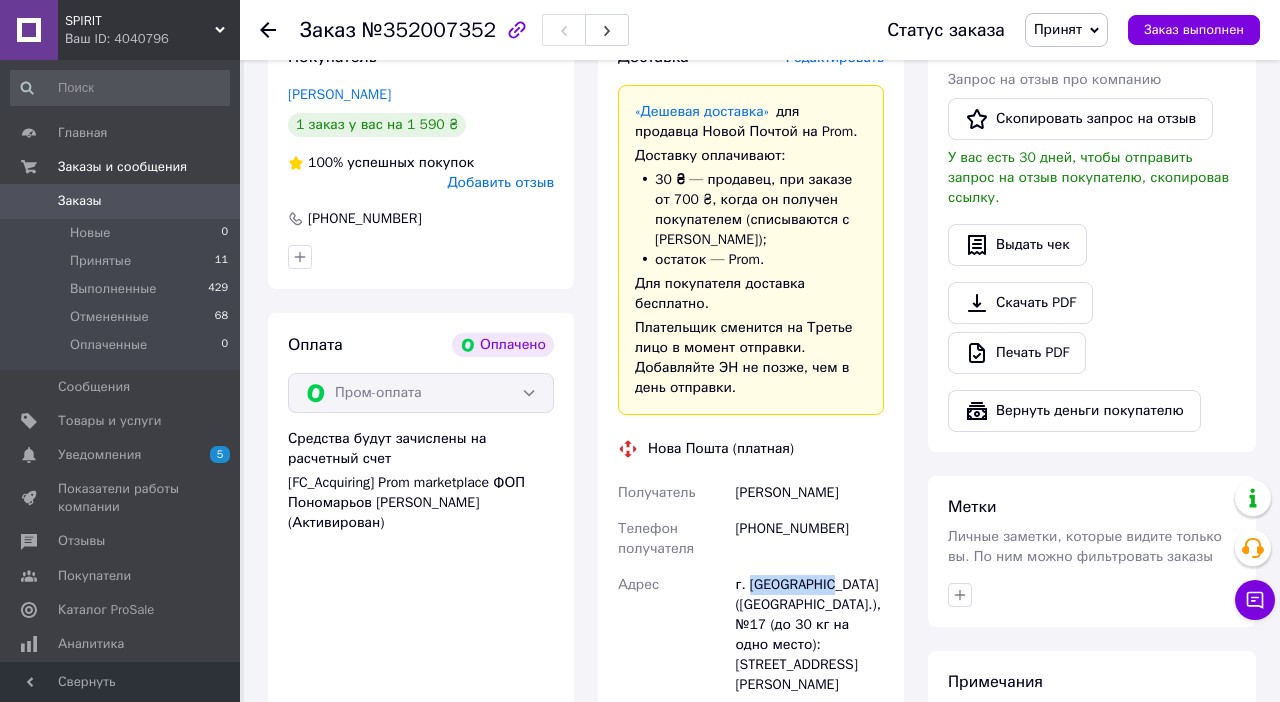 scroll, scrollTop: 1065, scrollLeft: 0, axis: vertical 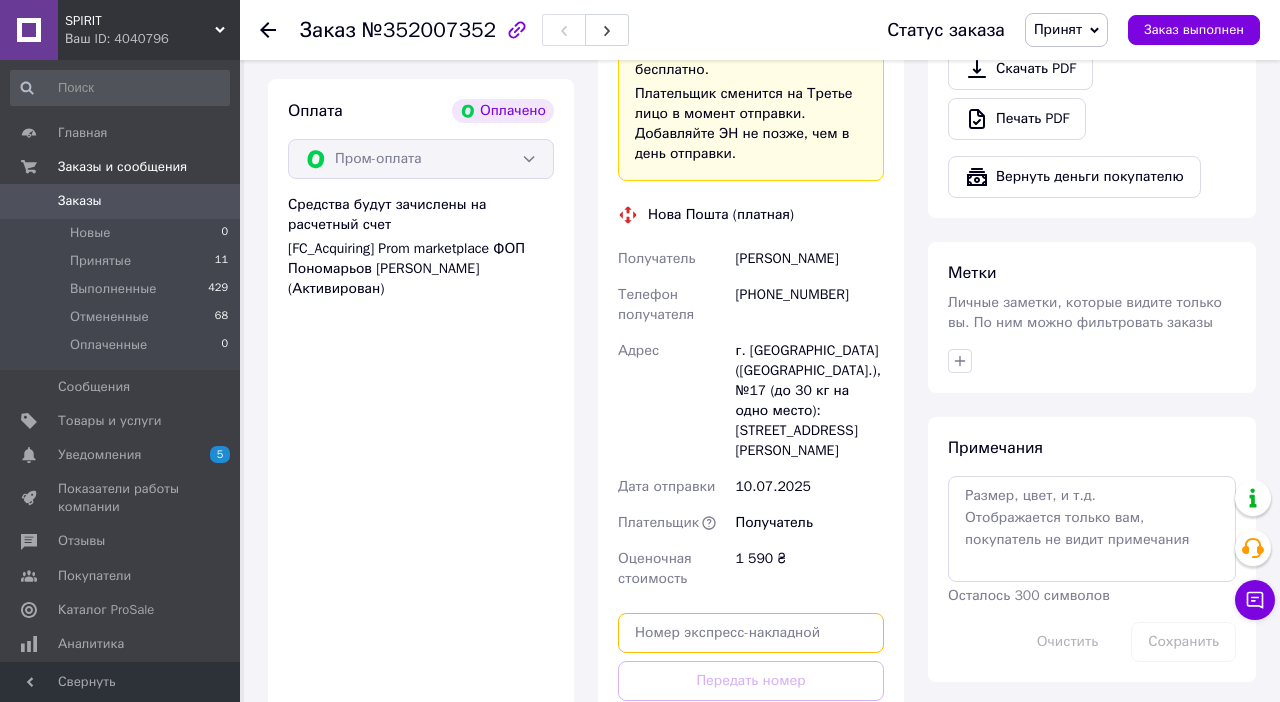 click at bounding box center [751, 633] 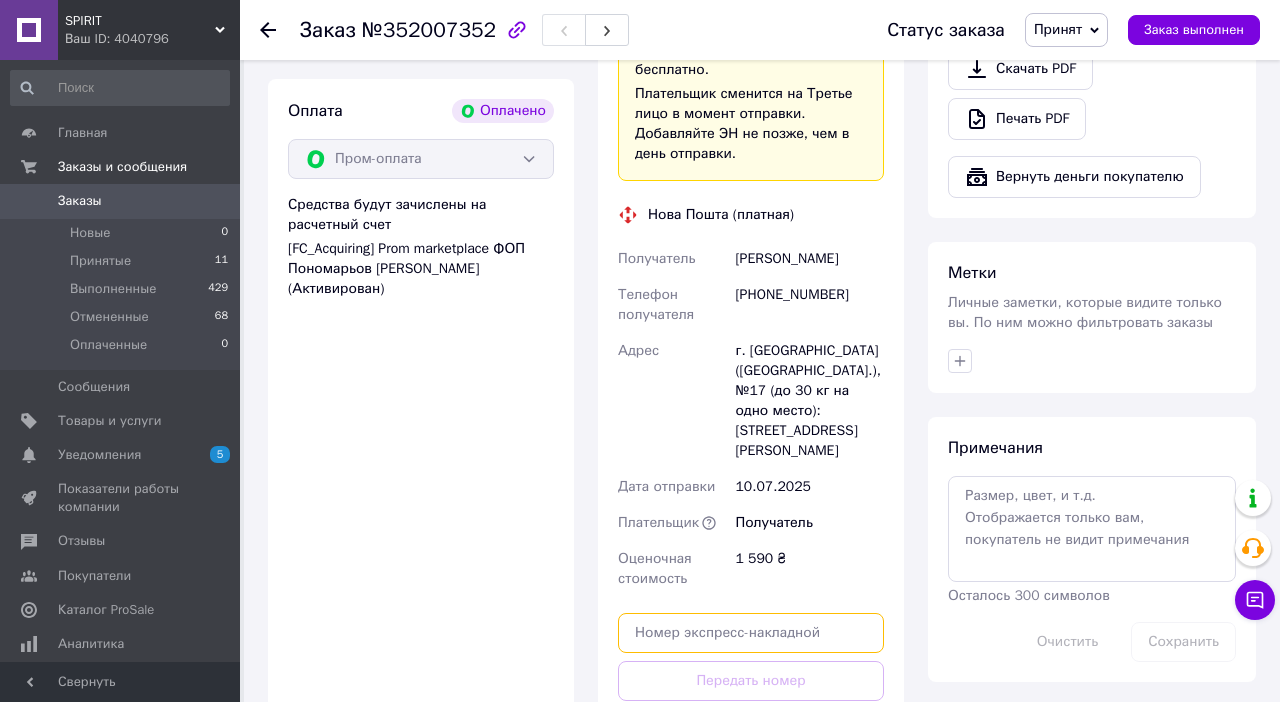 paste on "20451203342973" 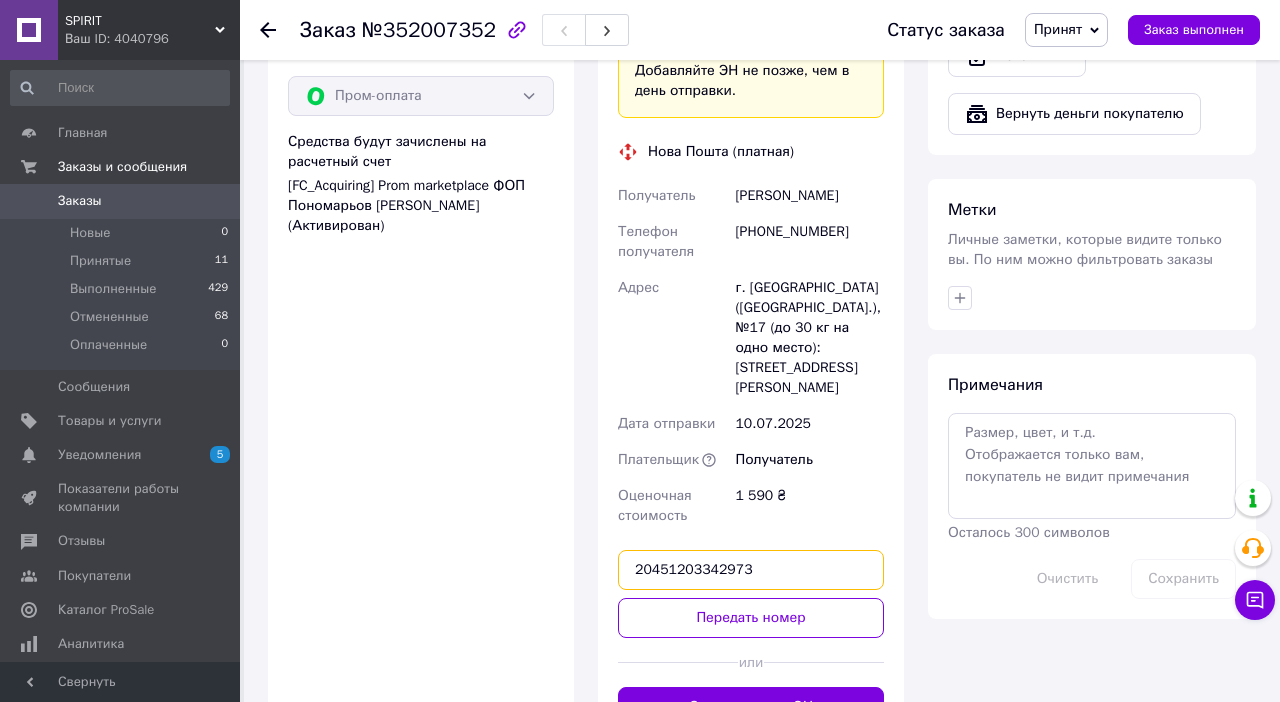 scroll, scrollTop: 1395, scrollLeft: 0, axis: vertical 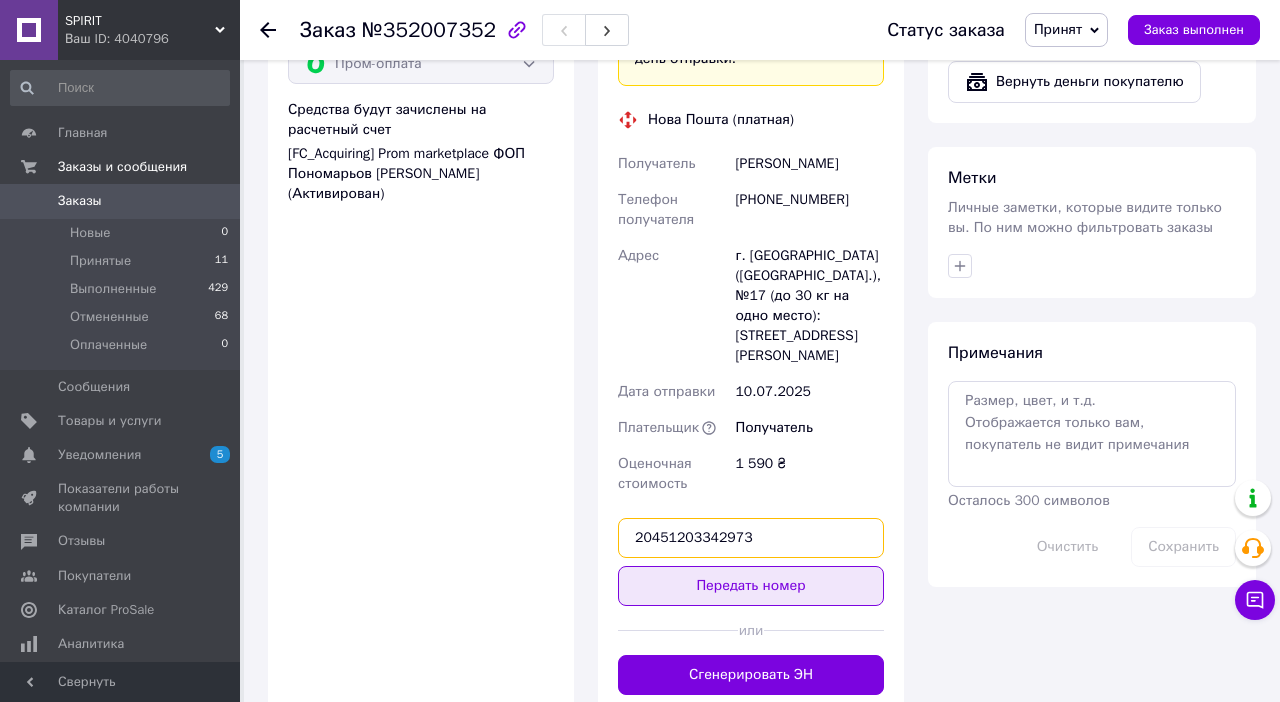 type on "20451203342973" 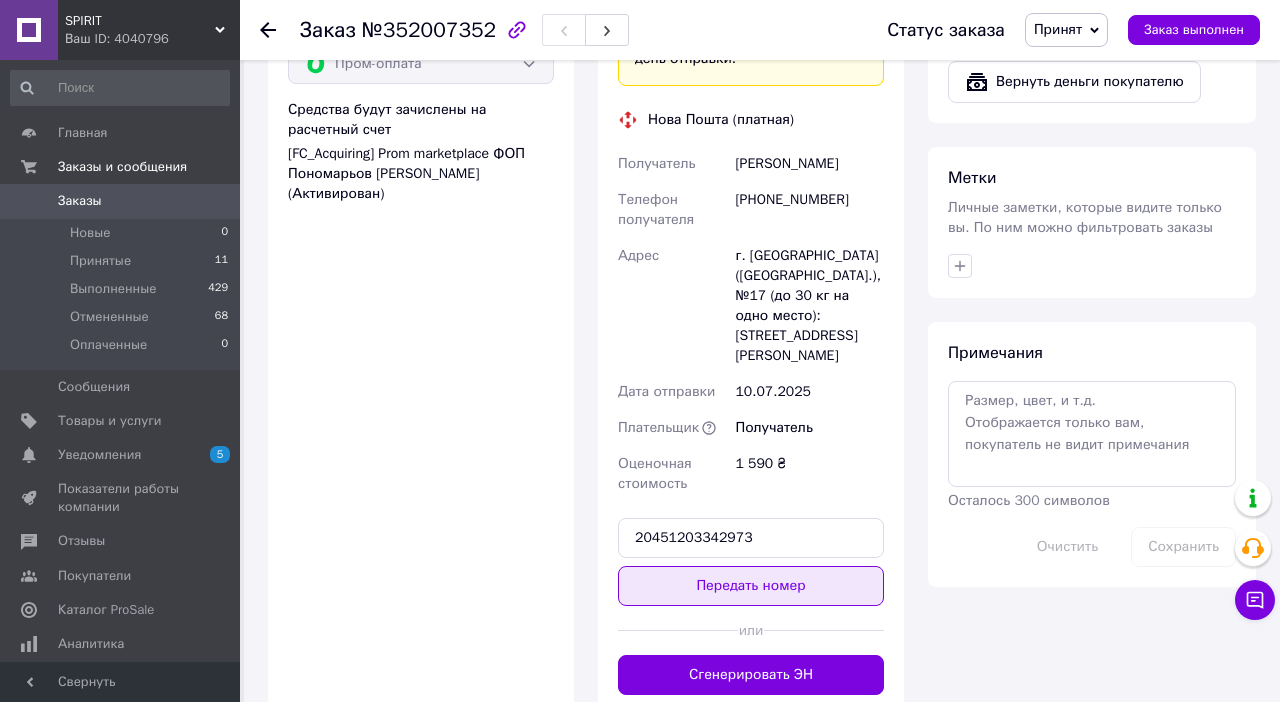 click on "Передать номер" at bounding box center [751, 586] 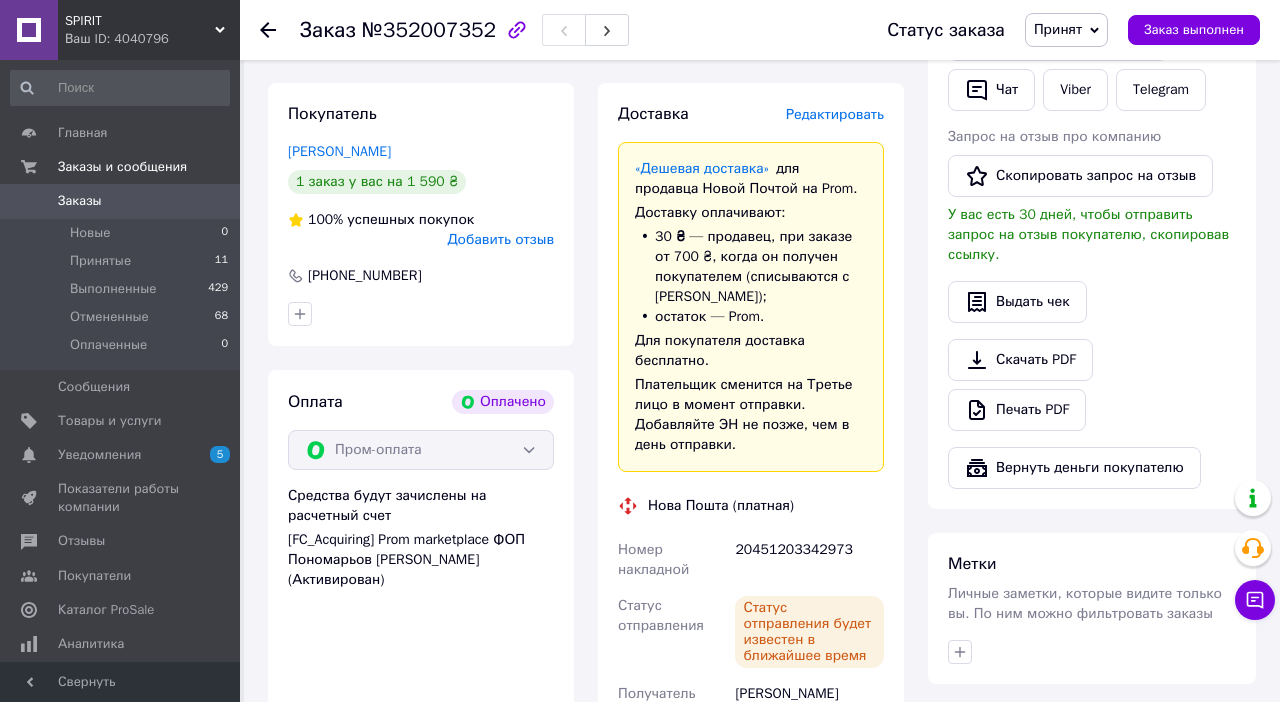 scroll, scrollTop: 1008, scrollLeft: 0, axis: vertical 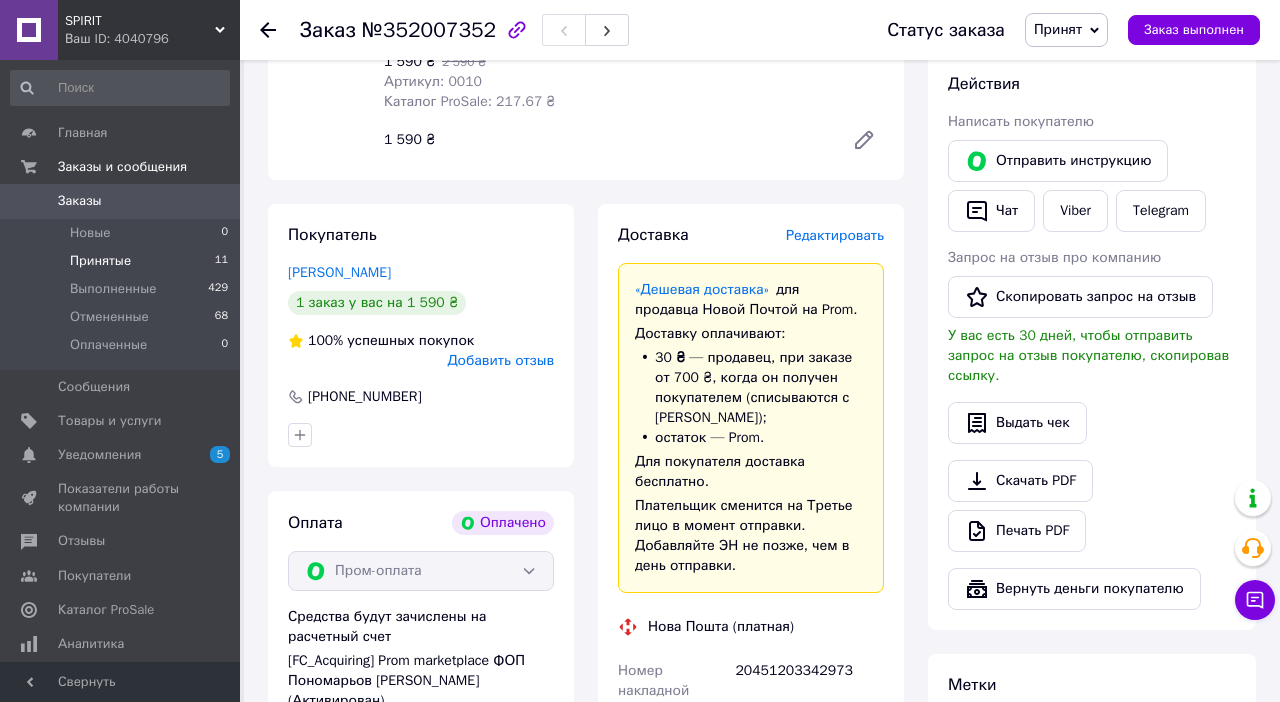 click on "Принятые 11" at bounding box center [120, 261] 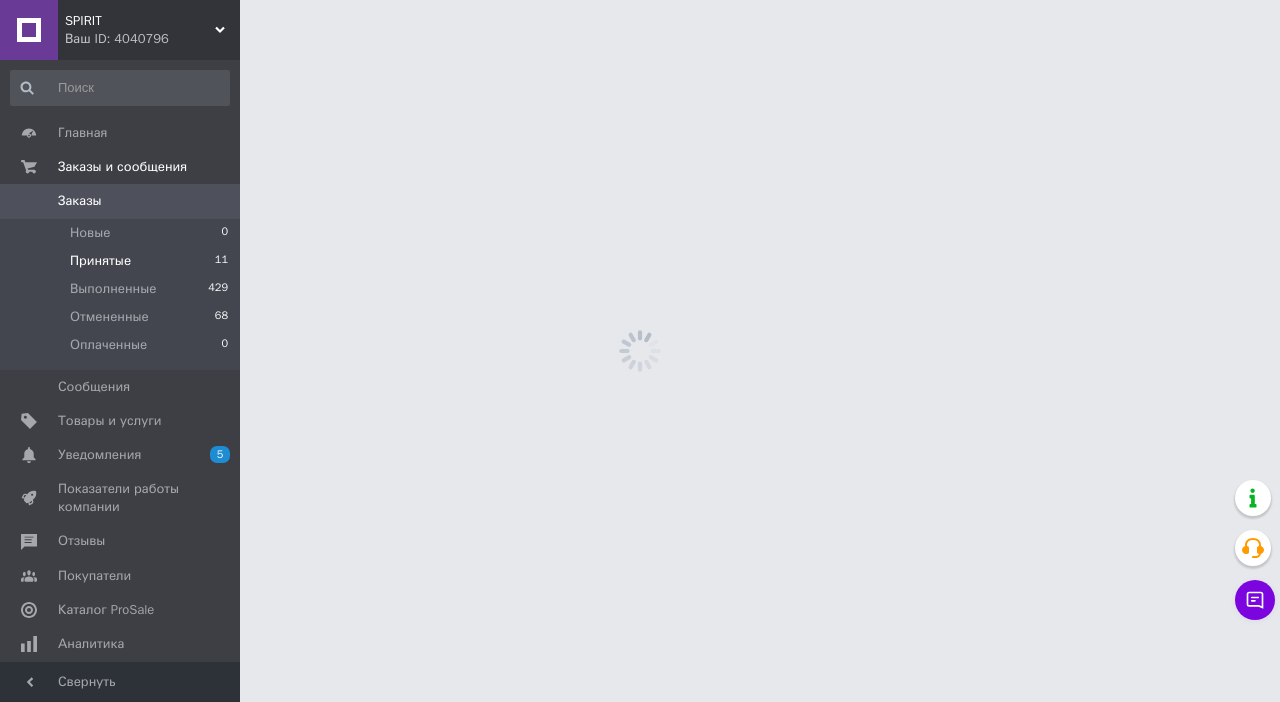 scroll, scrollTop: 0, scrollLeft: 0, axis: both 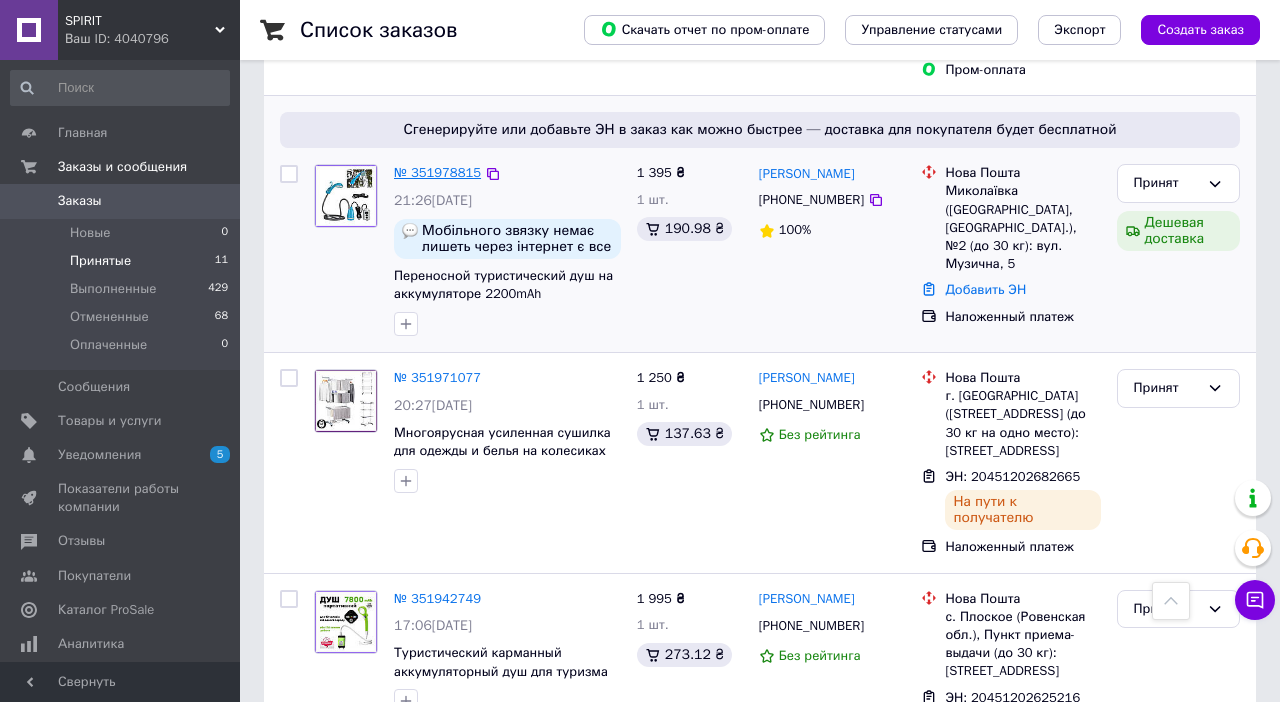 click on "№ 351978815" at bounding box center (437, 172) 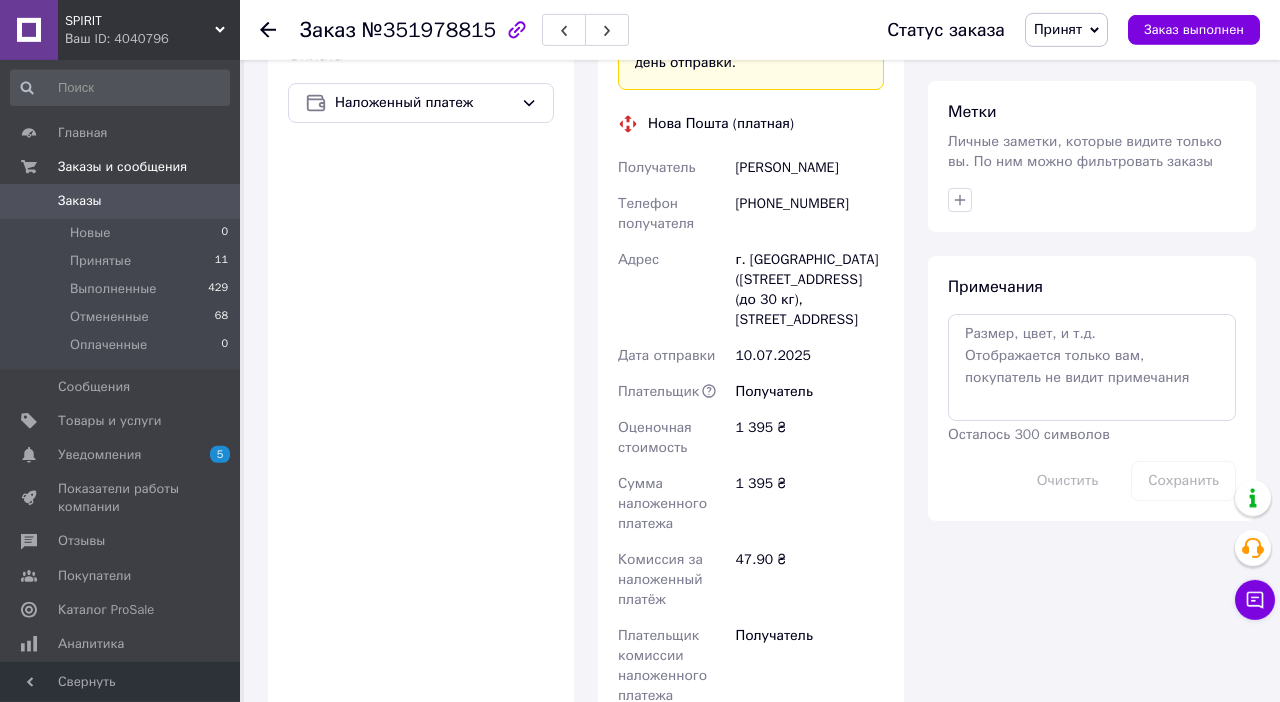 scroll, scrollTop: 880, scrollLeft: 0, axis: vertical 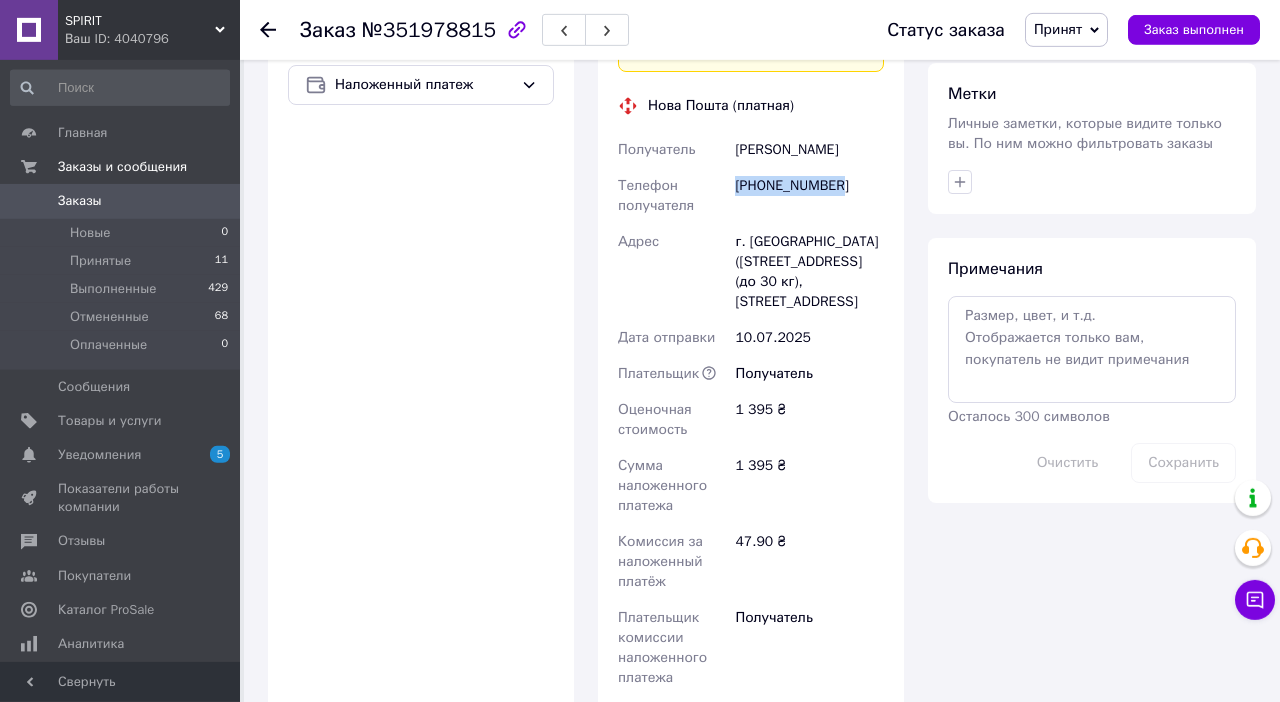drag, startPoint x: 739, startPoint y: 185, endPoint x: 852, endPoint y: 186, distance: 113.004425 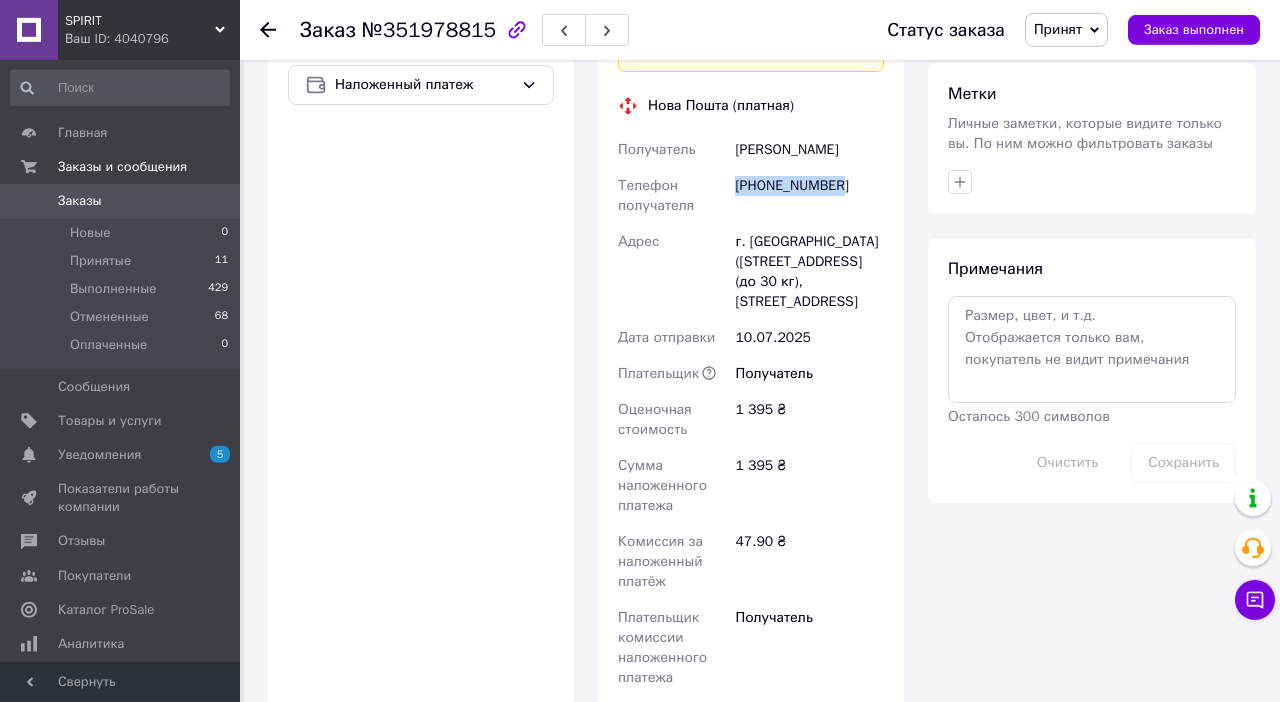 copy on "[PHONE_NUMBER]" 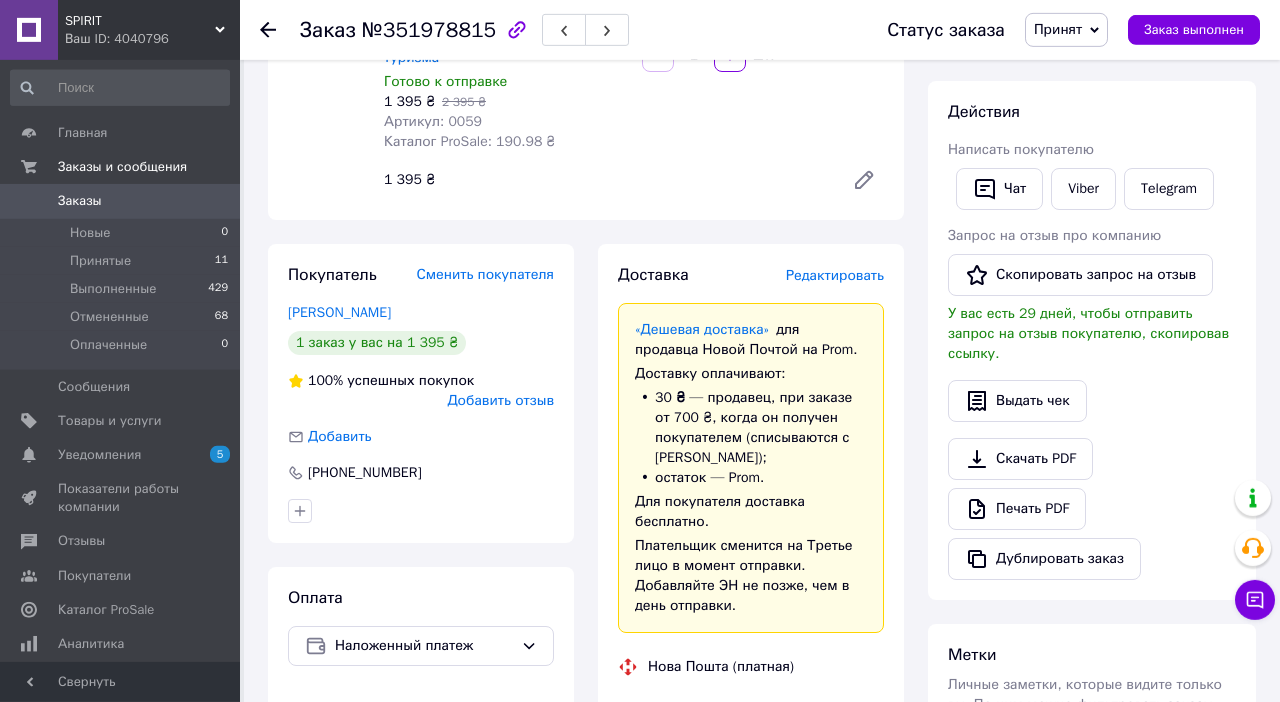 scroll, scrollTop: 315, scrollLeft: 0, axis: vertical 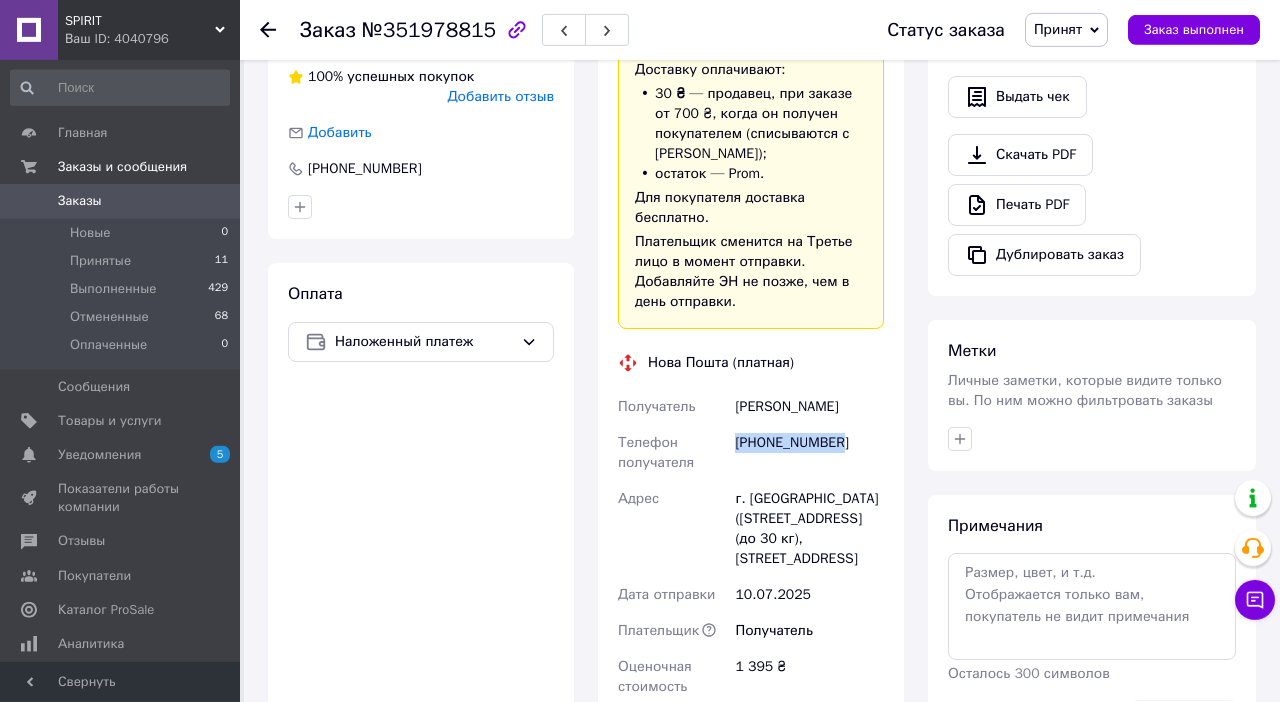 drag, startPoint x: 738, startPoint y: 408, endPoint x: 872, endPoint y: 411, distance: 134.03358 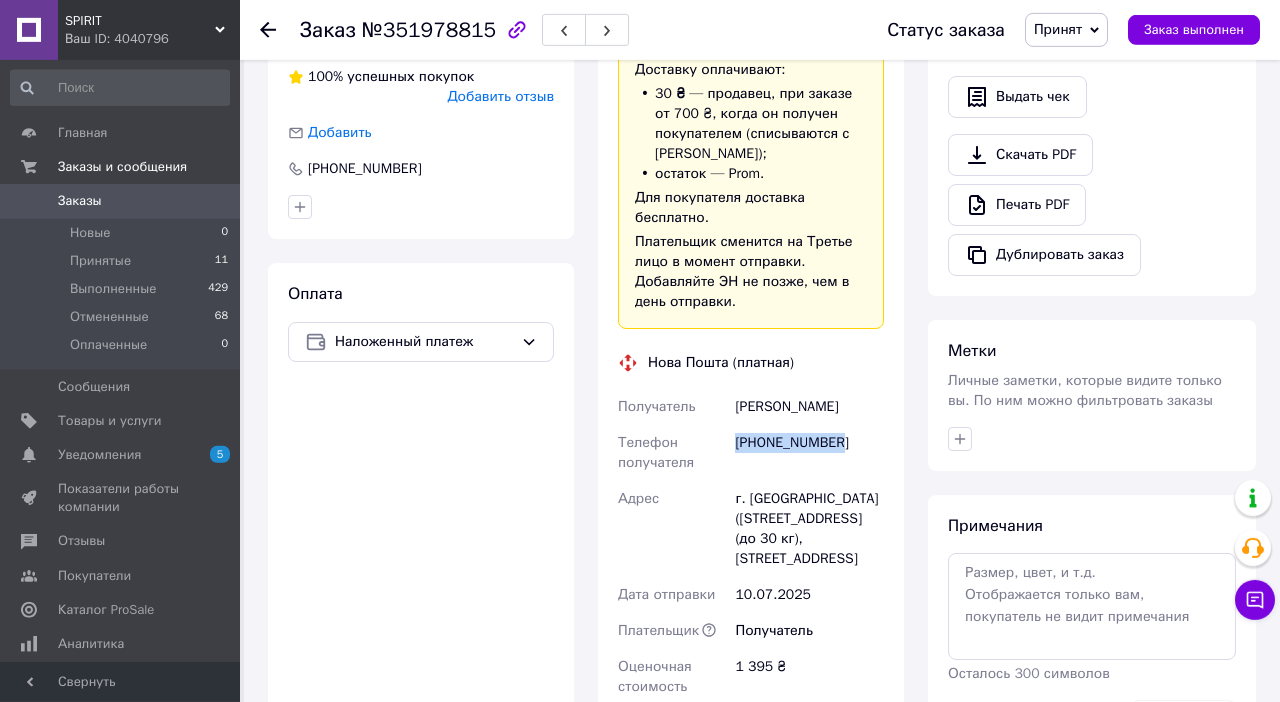 copy on "[PERSON_NAME]" 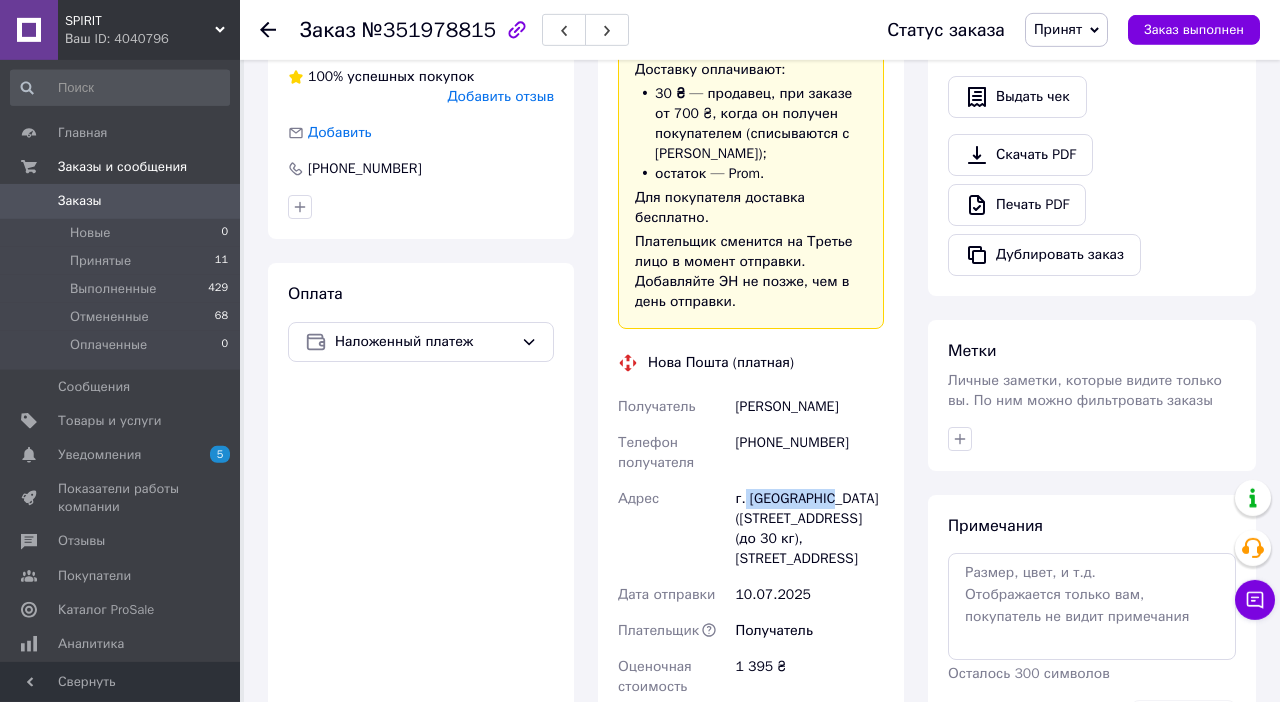 drag, startPoint x: 747, startPoint y: 501, endPoint x: 856, endPoint y: 501, distance: 109 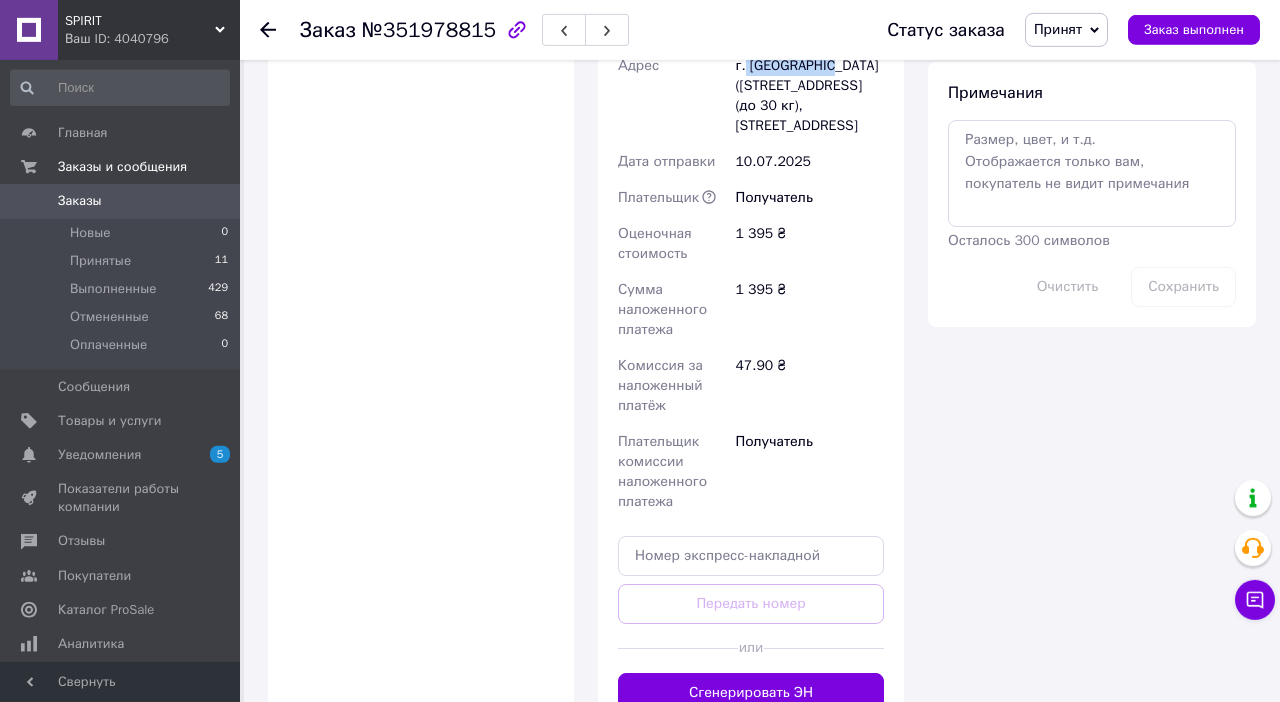 scroll, scrollTop: 1175, scrollLeft: 0, axis: vertical 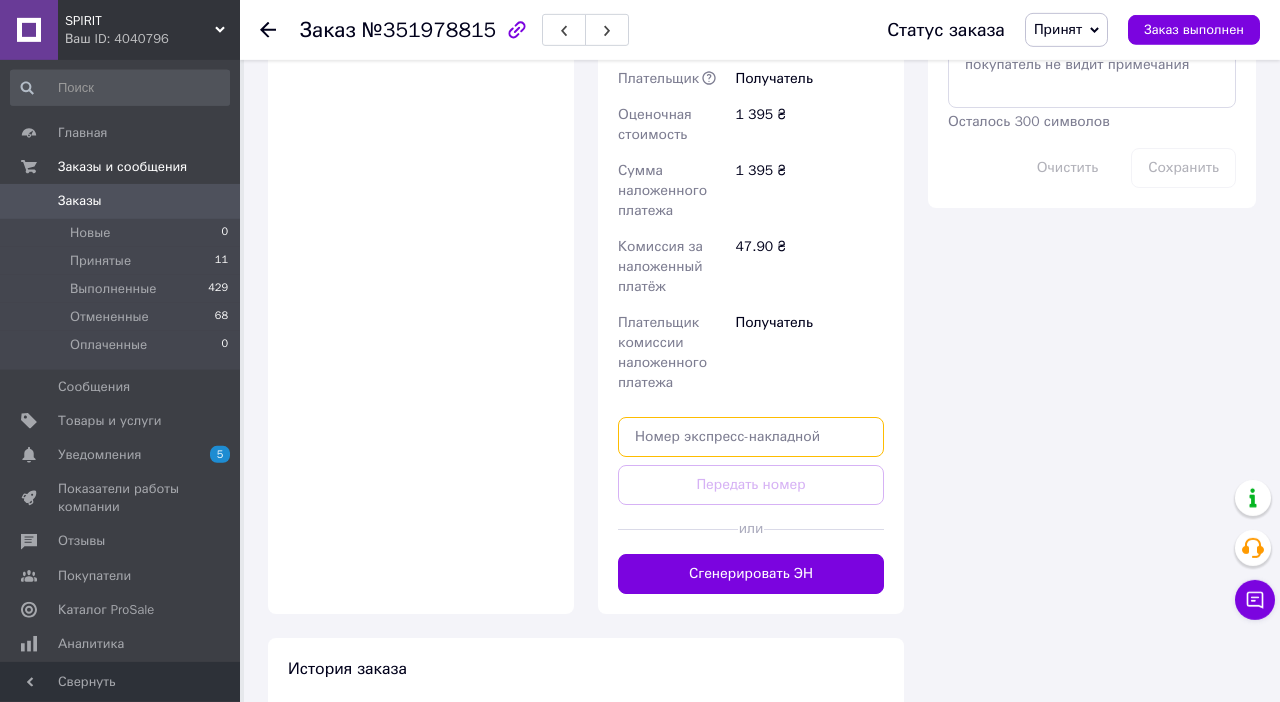 click at bounding box center (751, 437) 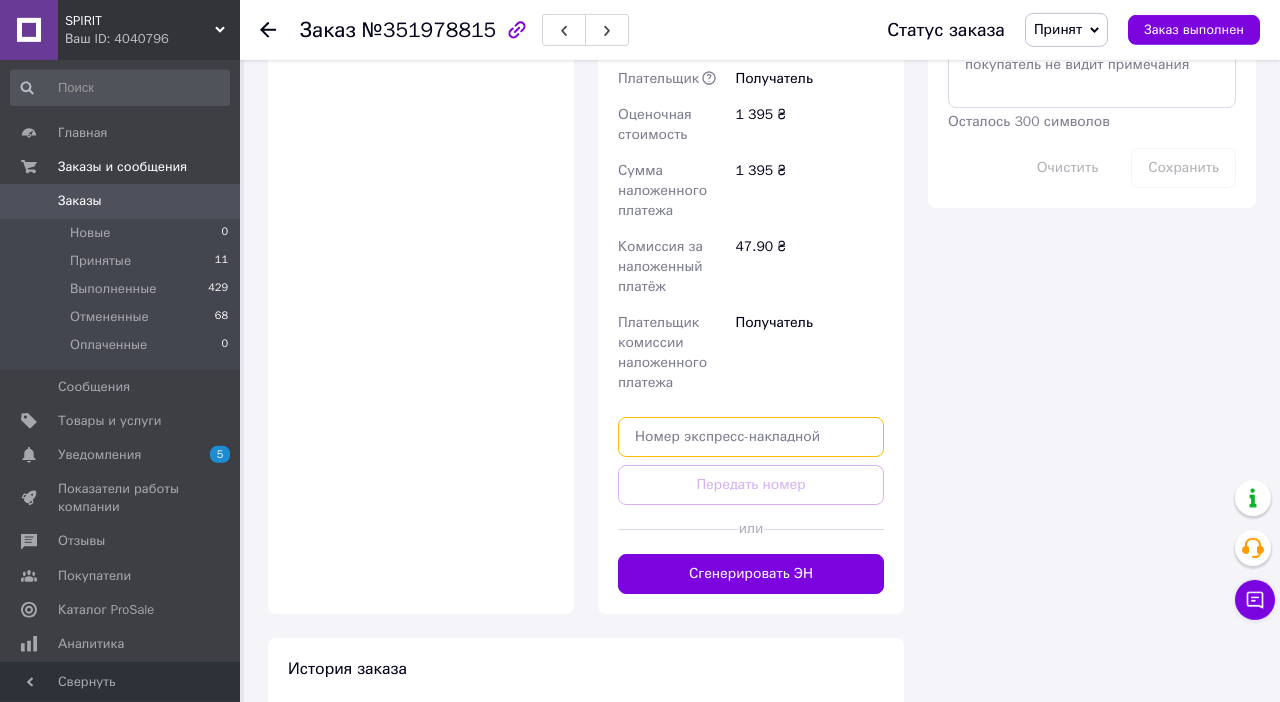 paste on "20451203344753" 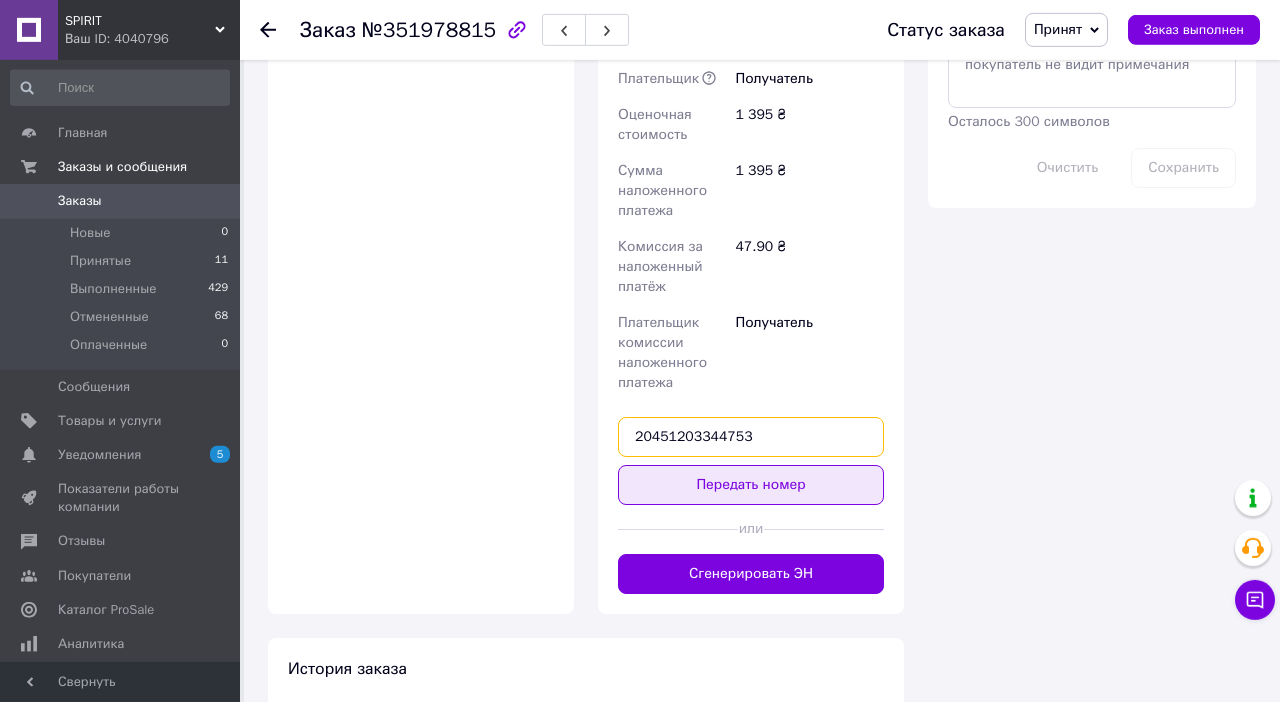 type on "20451203344753" 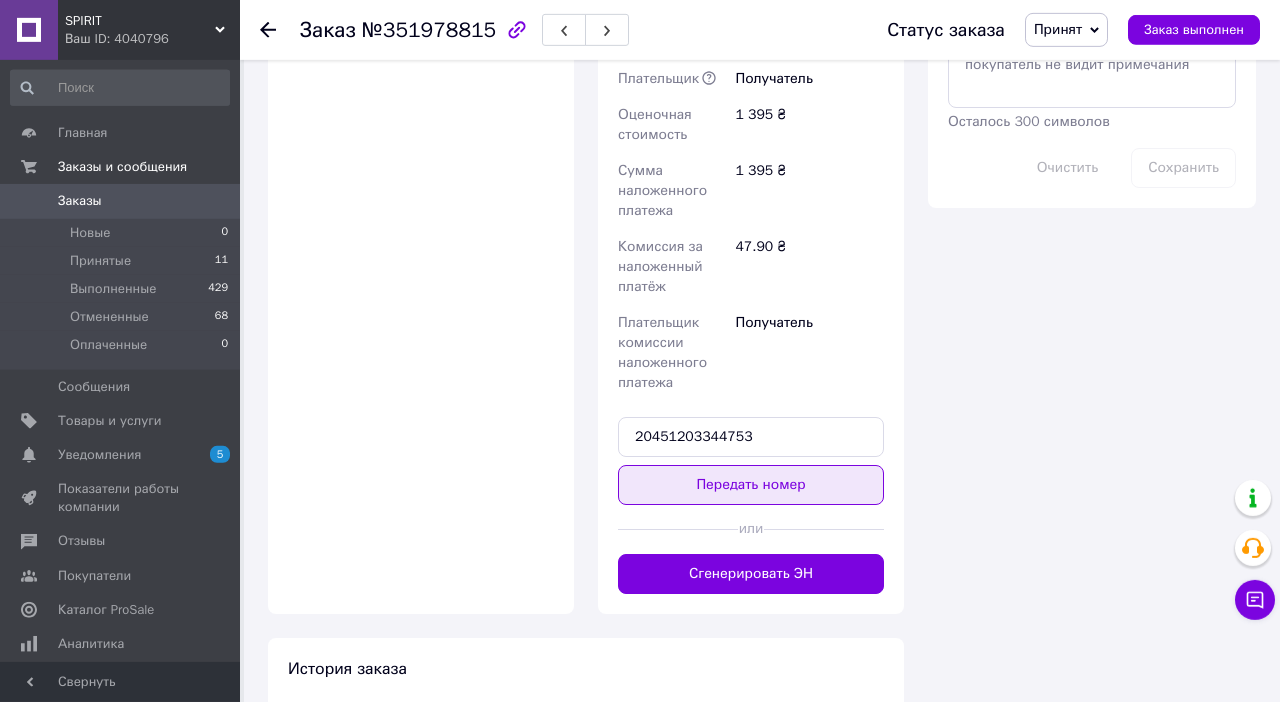 click on "Передать номер" at bounding box center (751, 485) 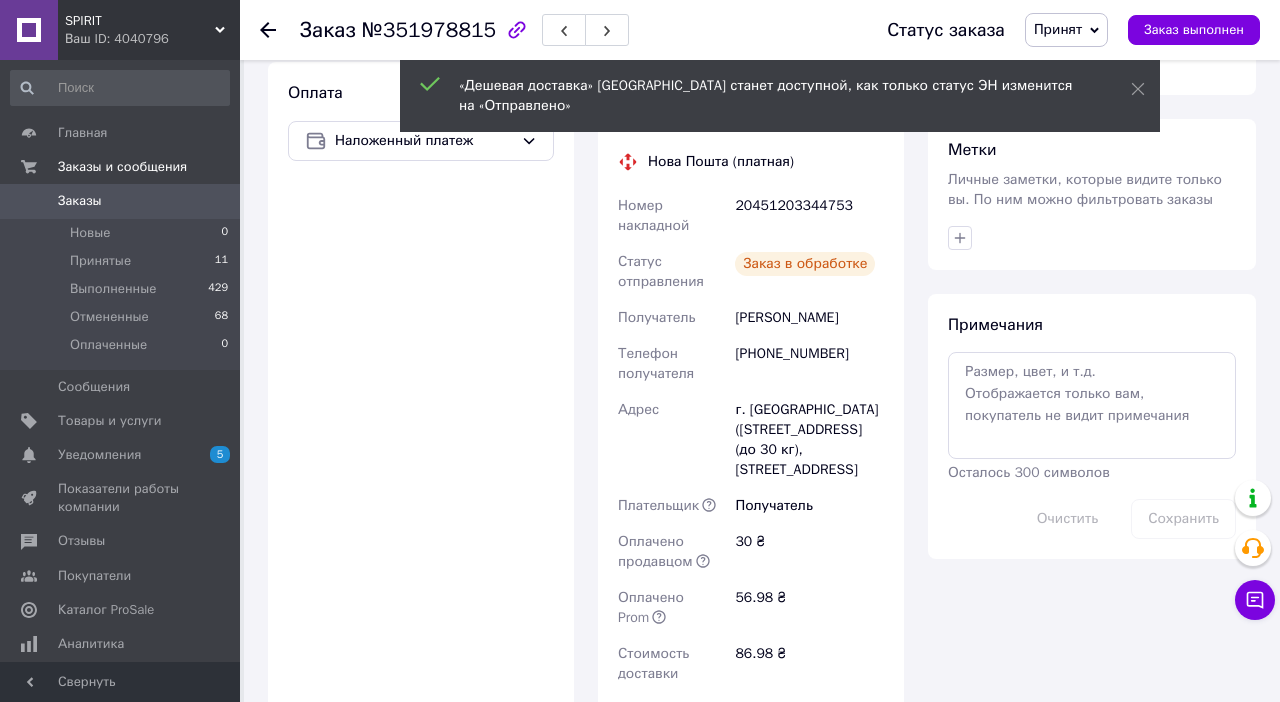 scroll, scrollTop: 780, scrollLeft: 0, axis: vertical 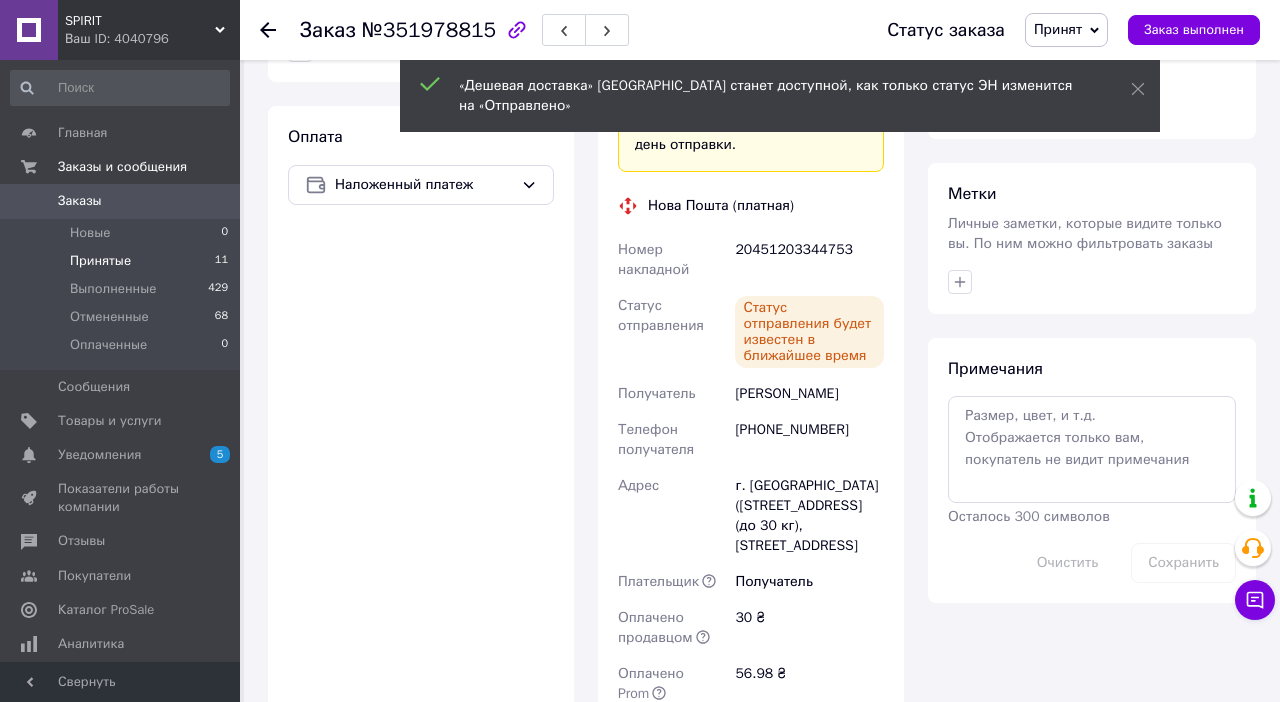 click on "Принятые 11" at bounding box center (120, 261) 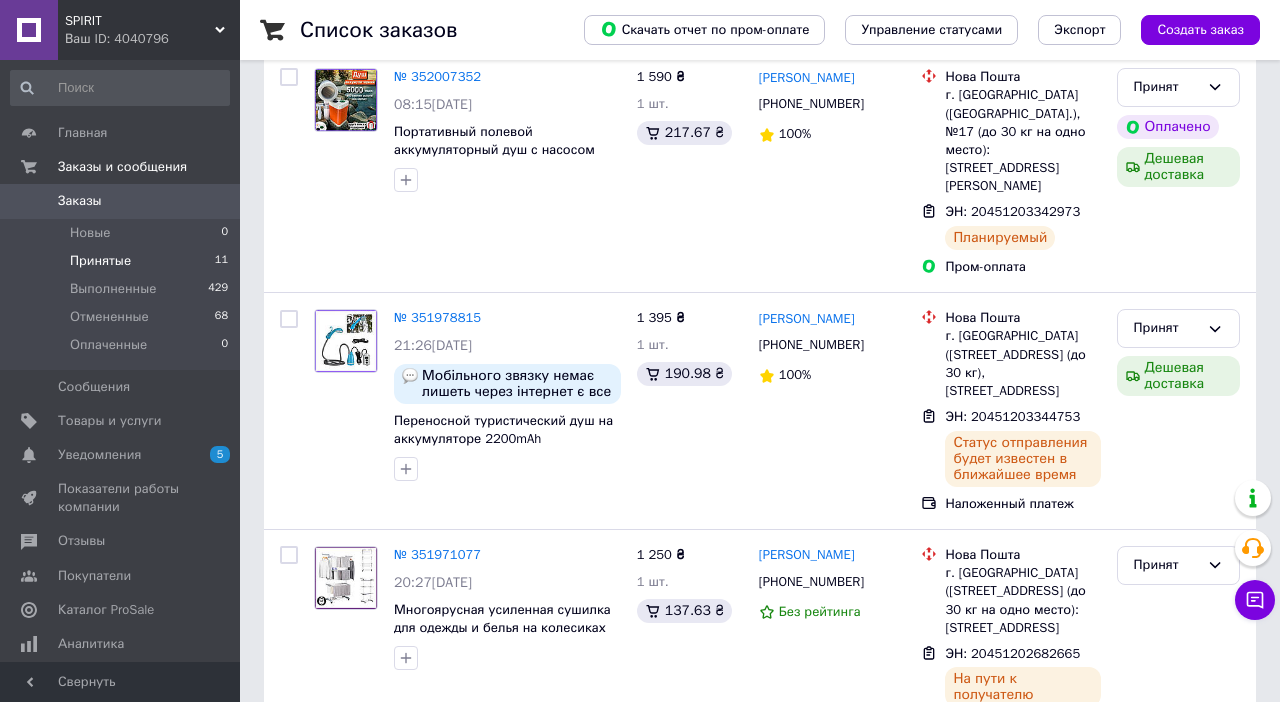 scroll, scrollTop: 288, scrollLeft: 0, axis: vertical 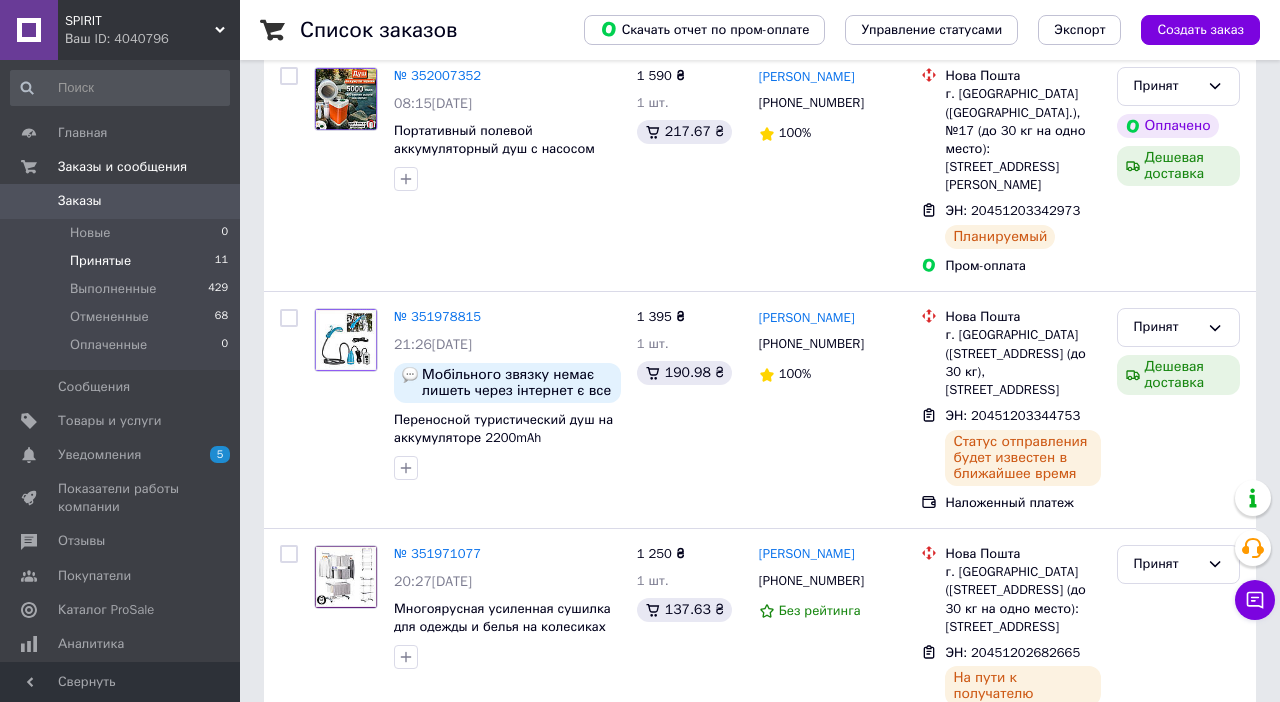 click on "Заказы" at bounding box center (121, 201) 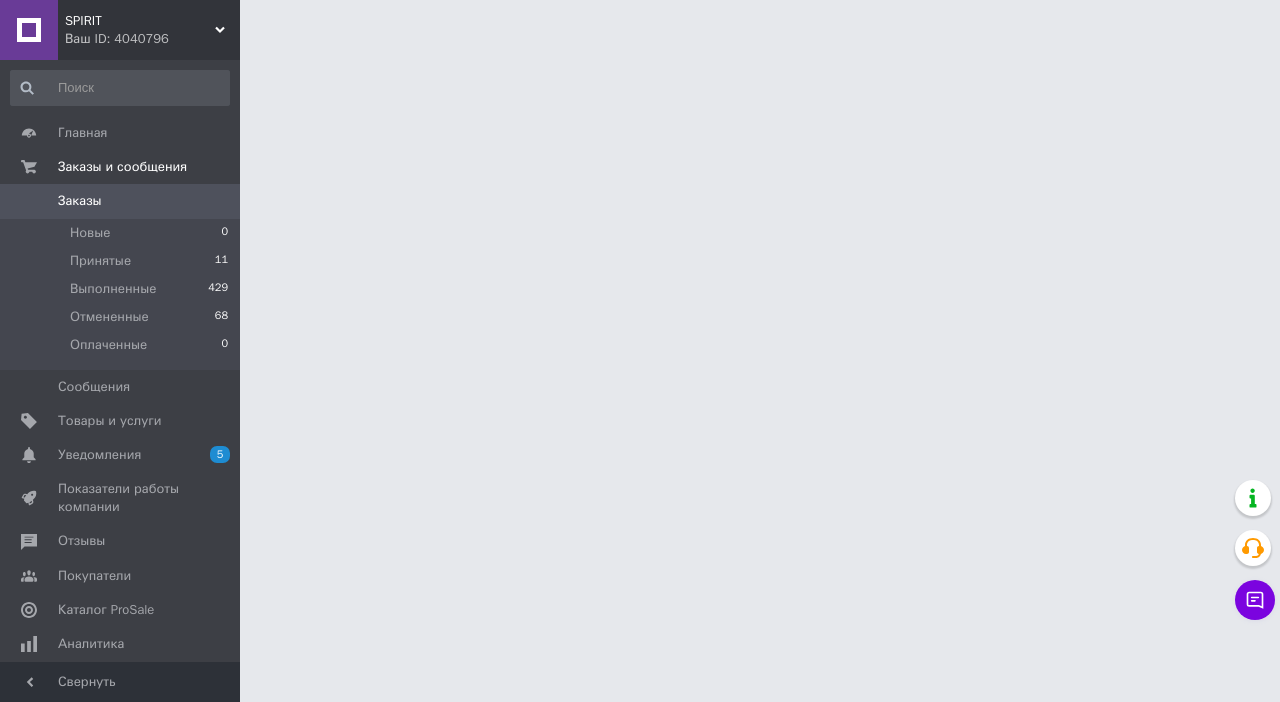 scroll, scrollTop: 0, scrollLeft: 0, axis: both 